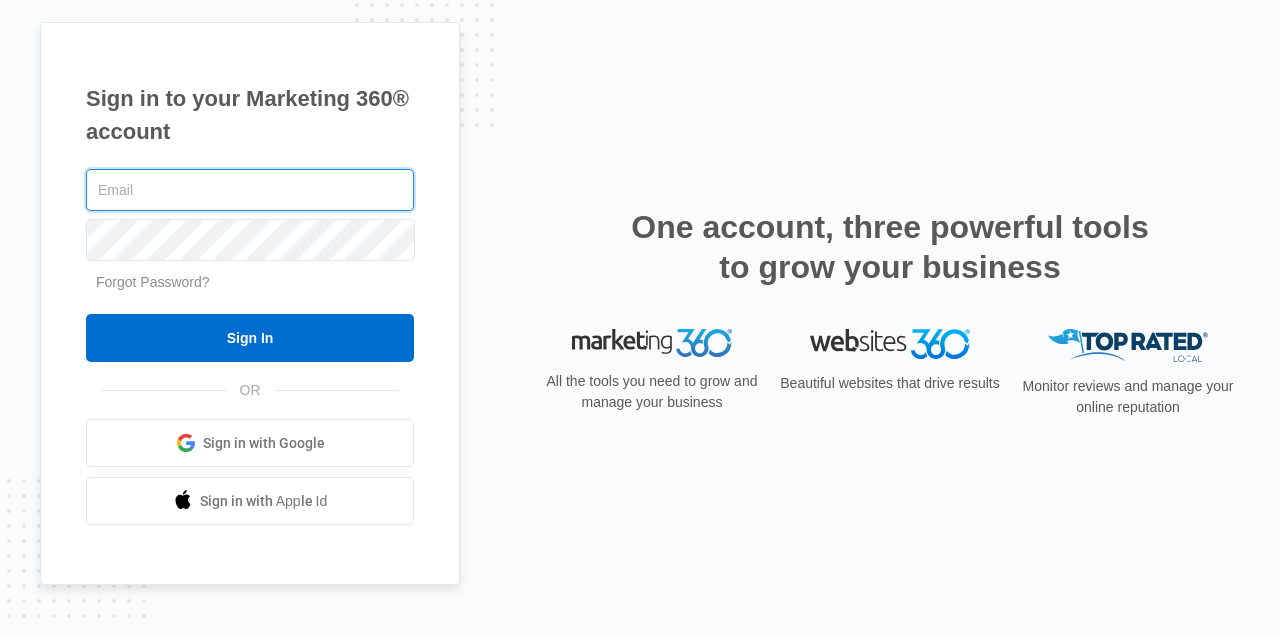 scroll, scrollTop: 0, scrollLeft: 0, axis: both 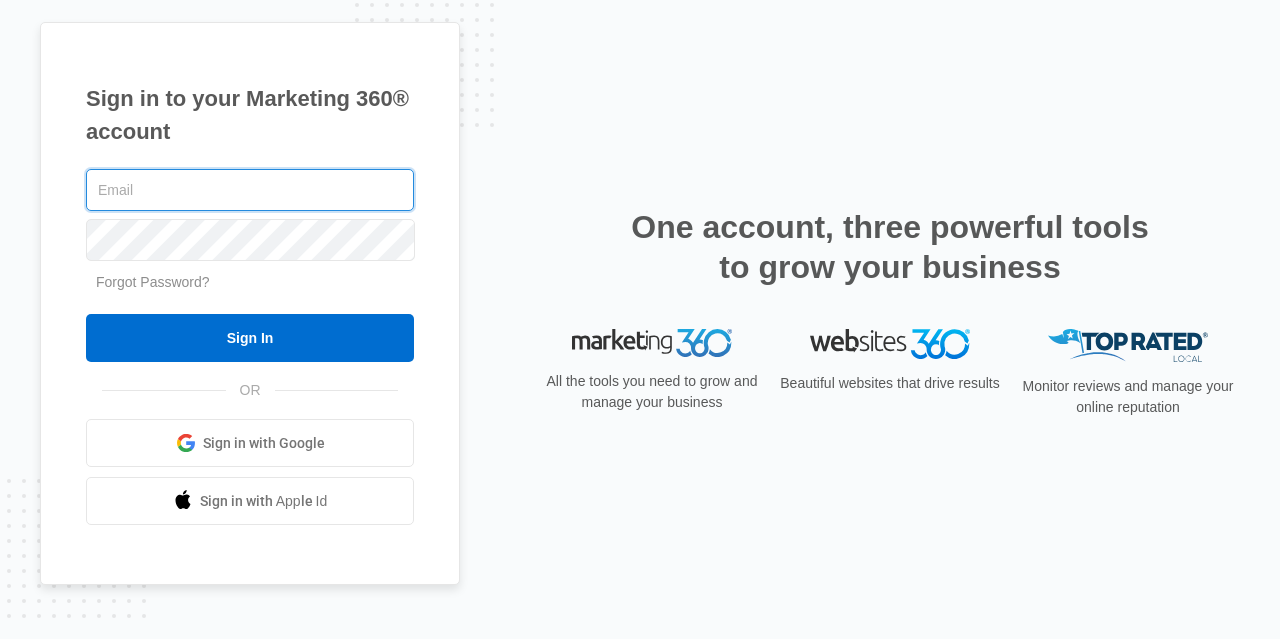 type on "parichartmai888@yahoo.com" 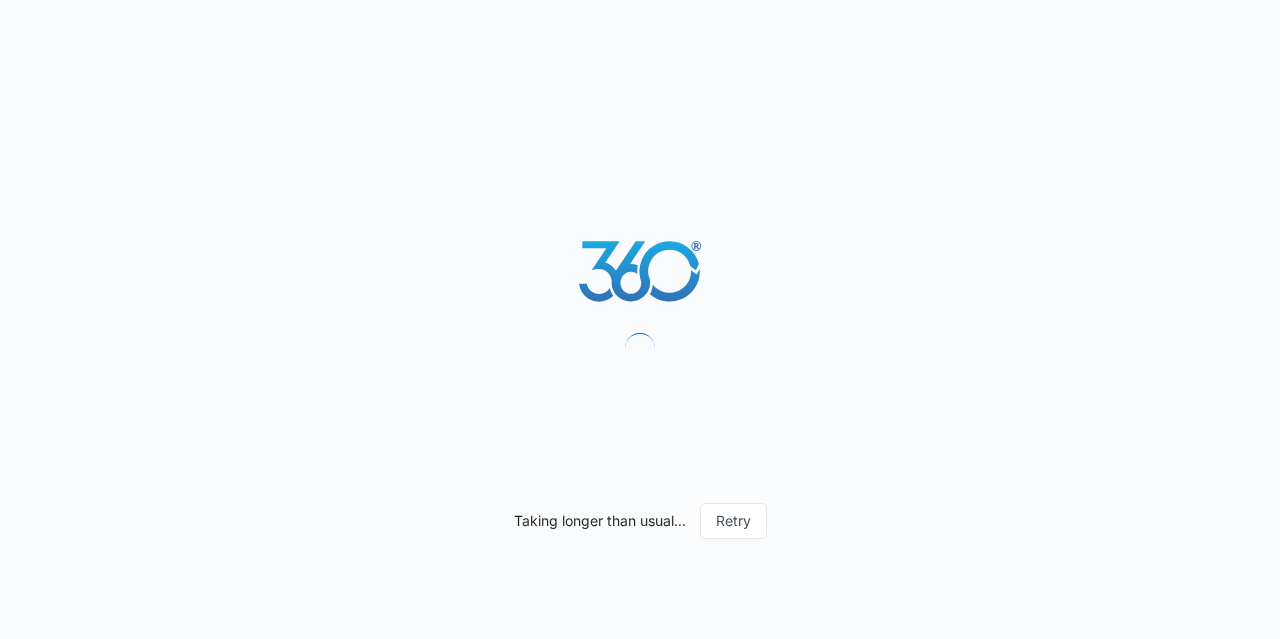 scroll, scrollTop: 0, scrollLeft: 0, axis: both 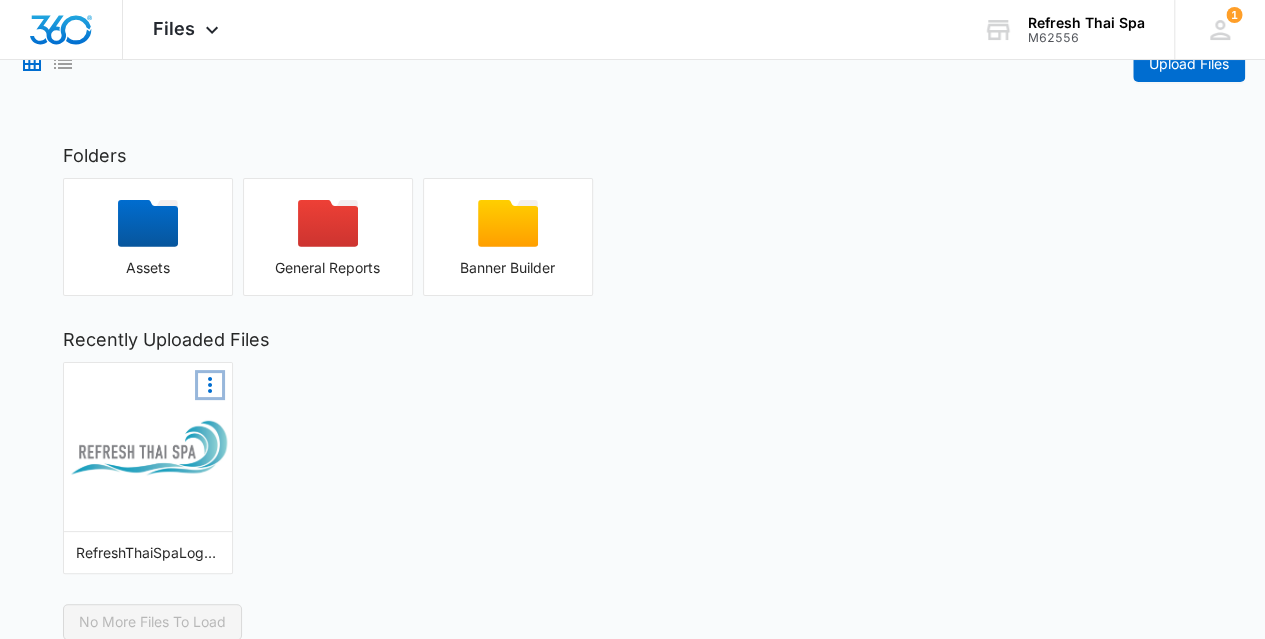 click 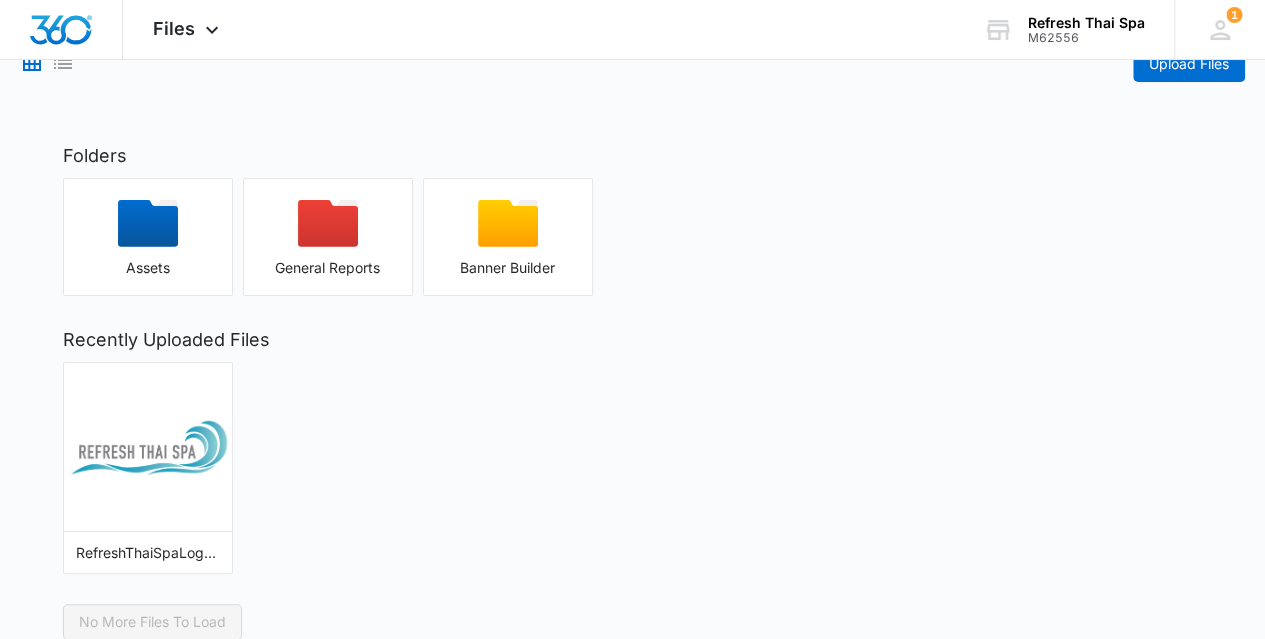 click on "Make Public Delete RefreshThaiSpaLogoFinal-01.jpg" at bounding box center [633, 468] 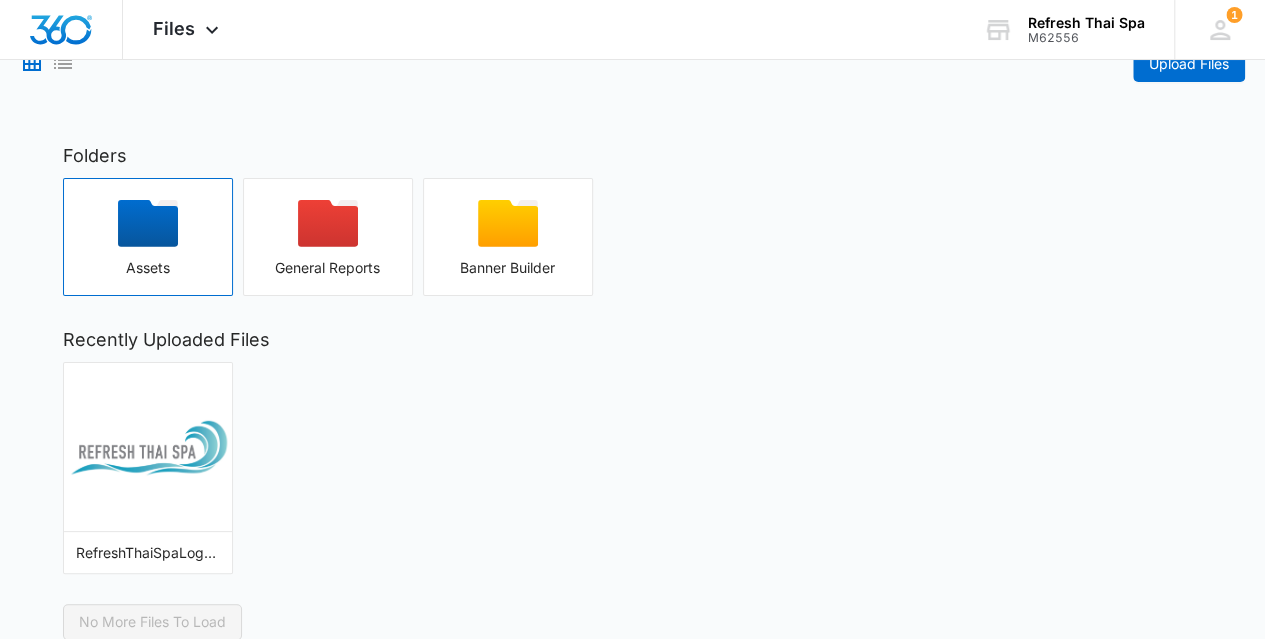 click 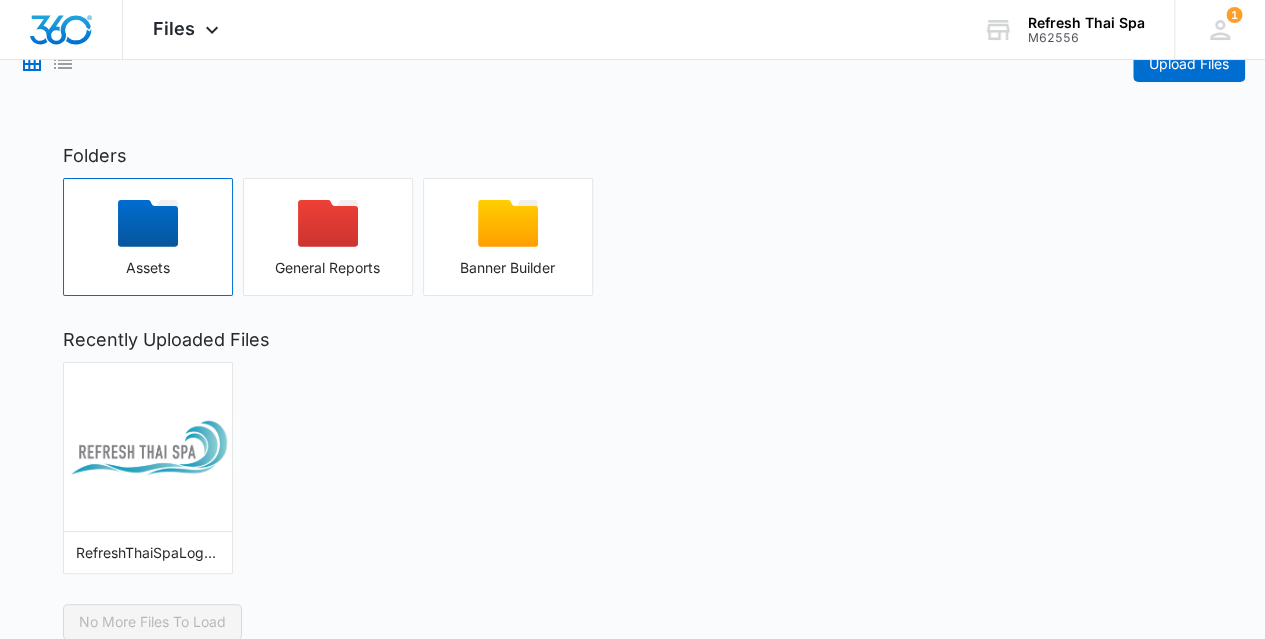 click 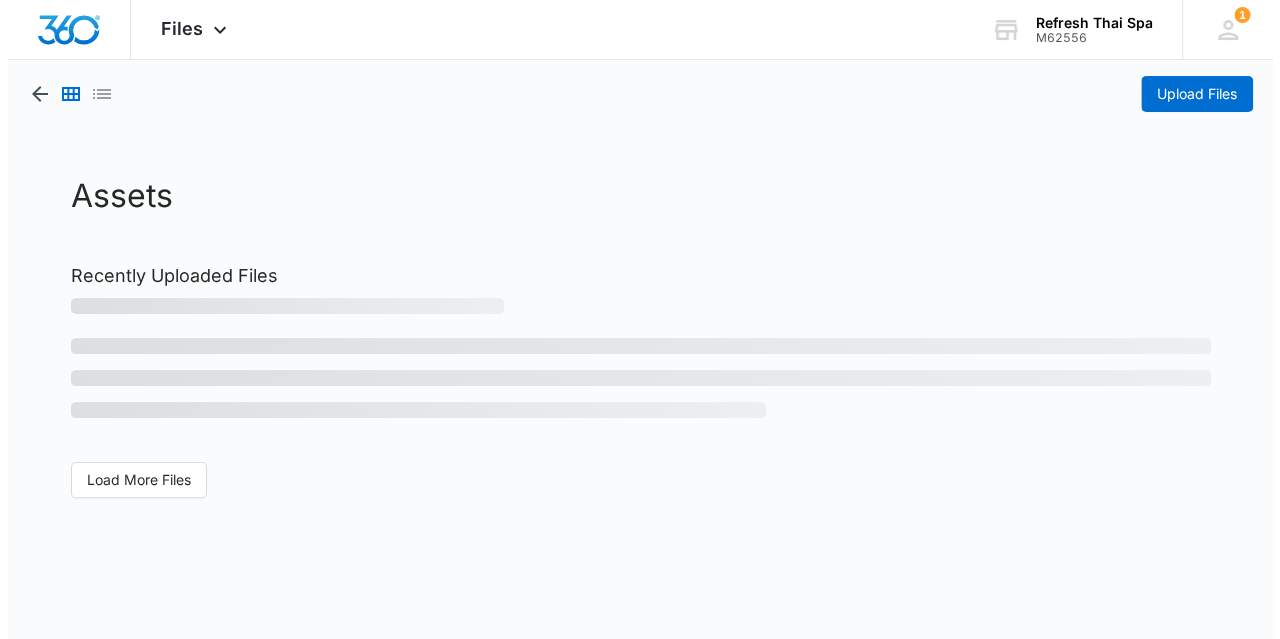 scroll, scrollTop: 0, scrollLeft: 0, axis: both 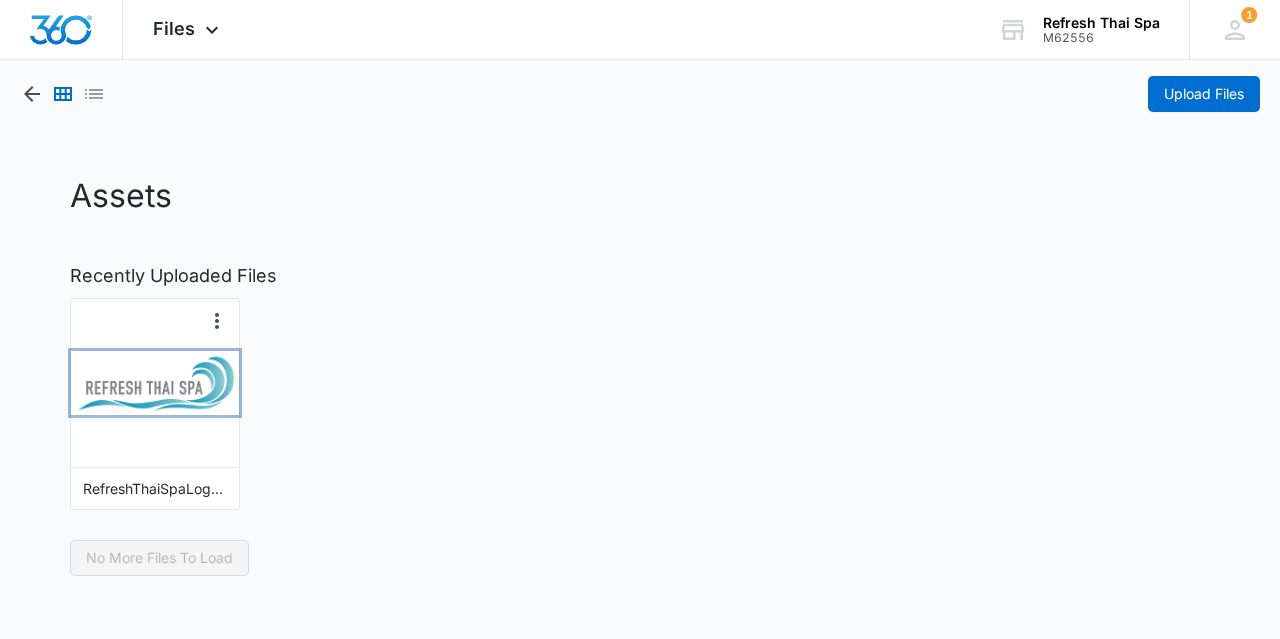click at bounding box center (155, 383) 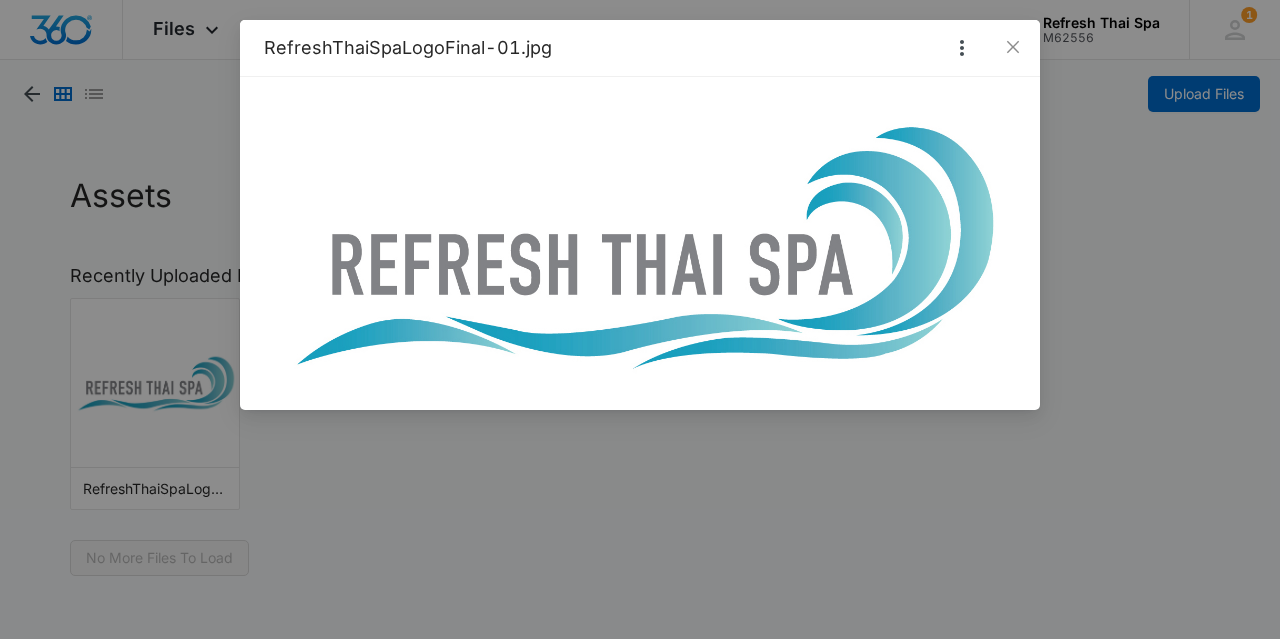 click on "RefreshThaiSpaLogoFinal-01.jpg" at bounding box center [640, 319] 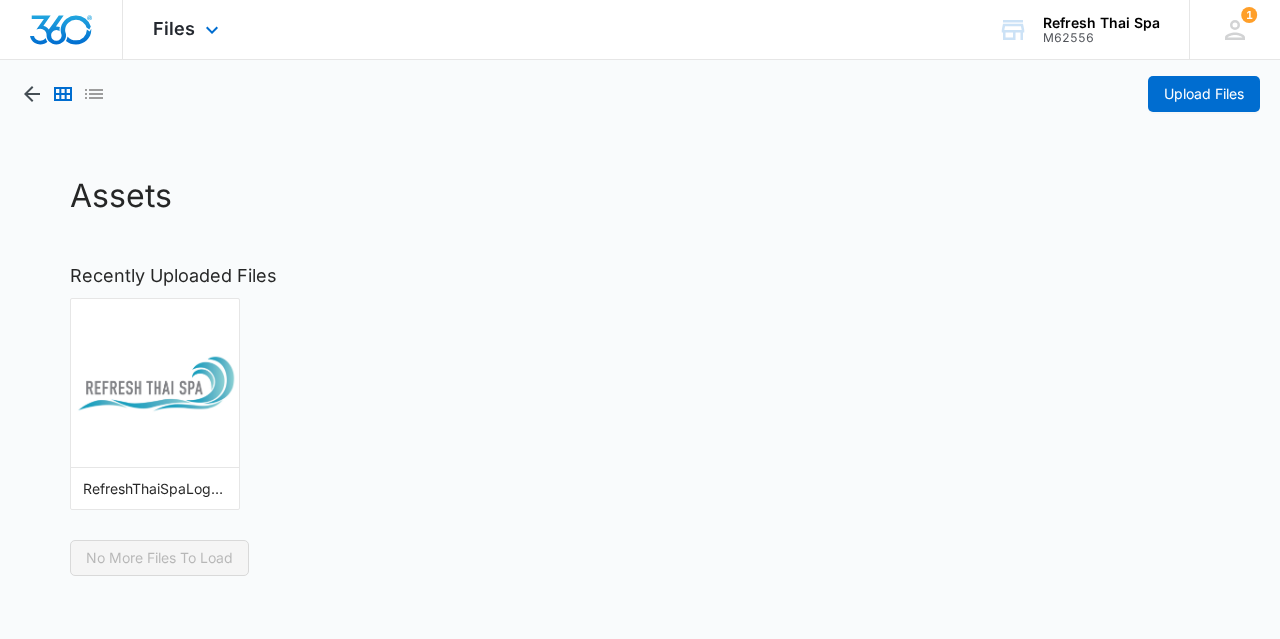 click on "Files Apps Reputation Websites Forms CRM Email Social POS Content Ads Intelligence Files Brand Settings" at bounding box center [188, 29] 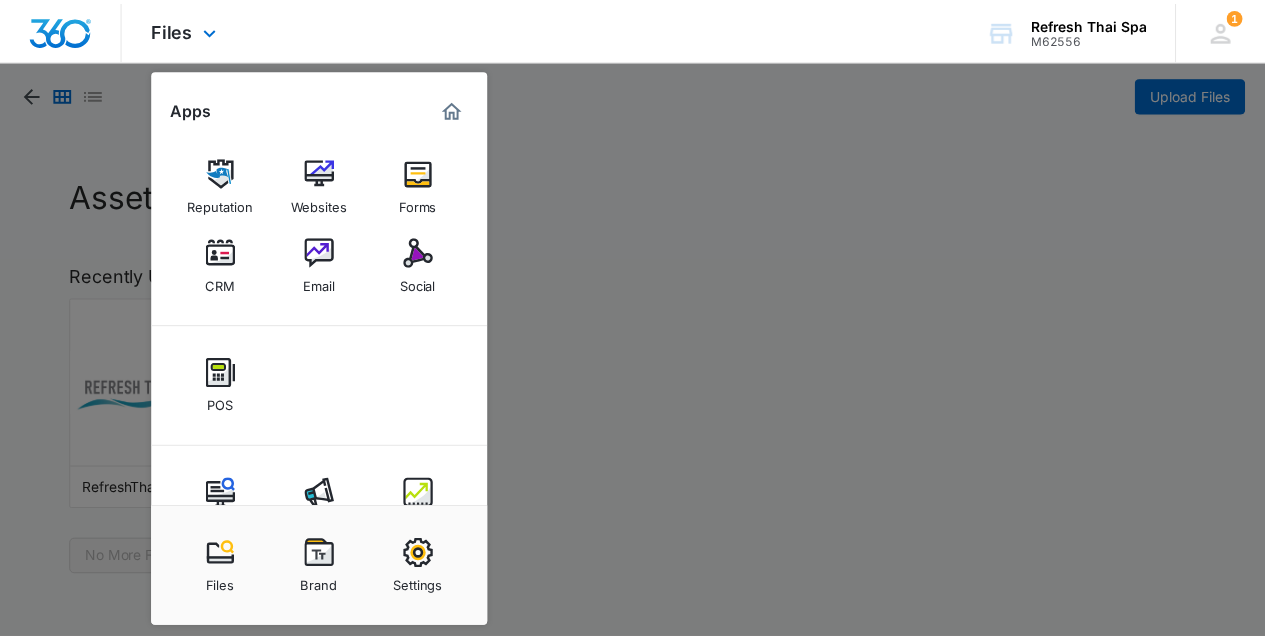 scroll, scrollTop: 59, scrollLeft: 0, axis: vertical 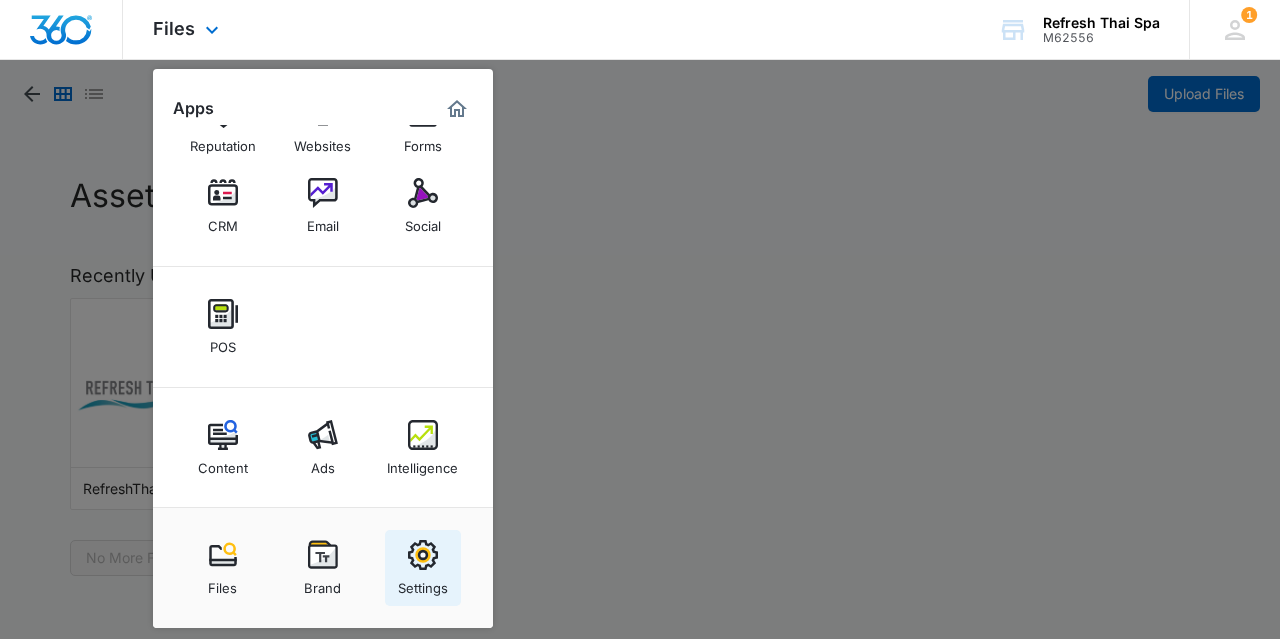 click on "Settings" at bounding box center (423, 583) 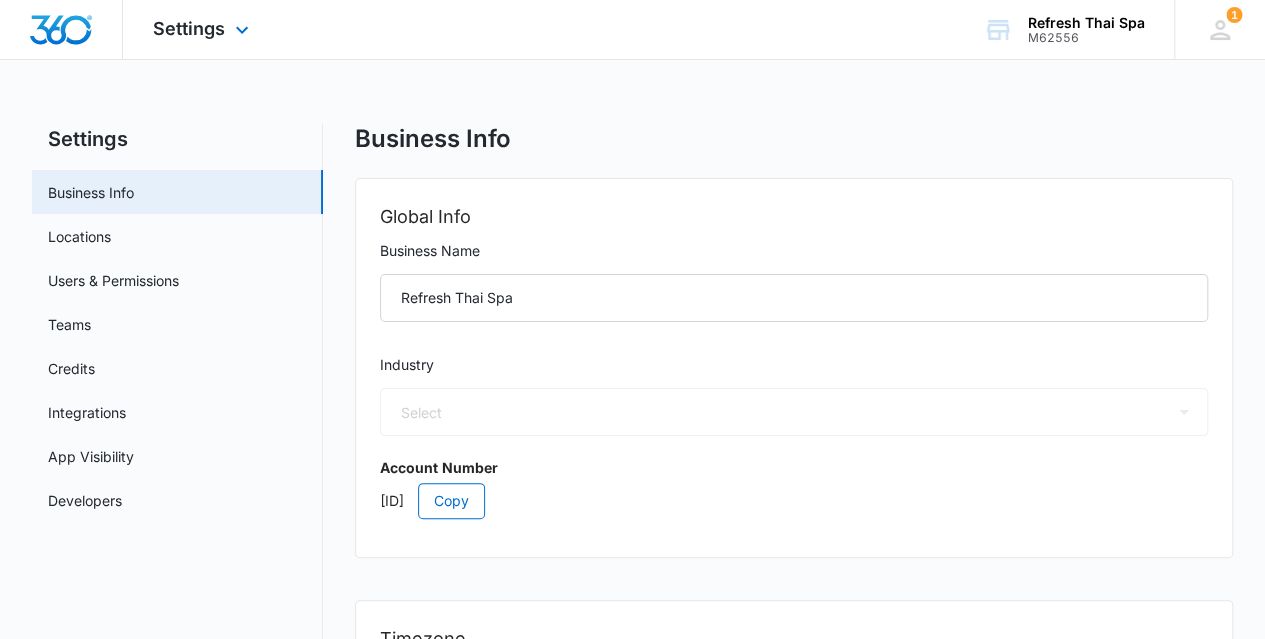 select on "52" 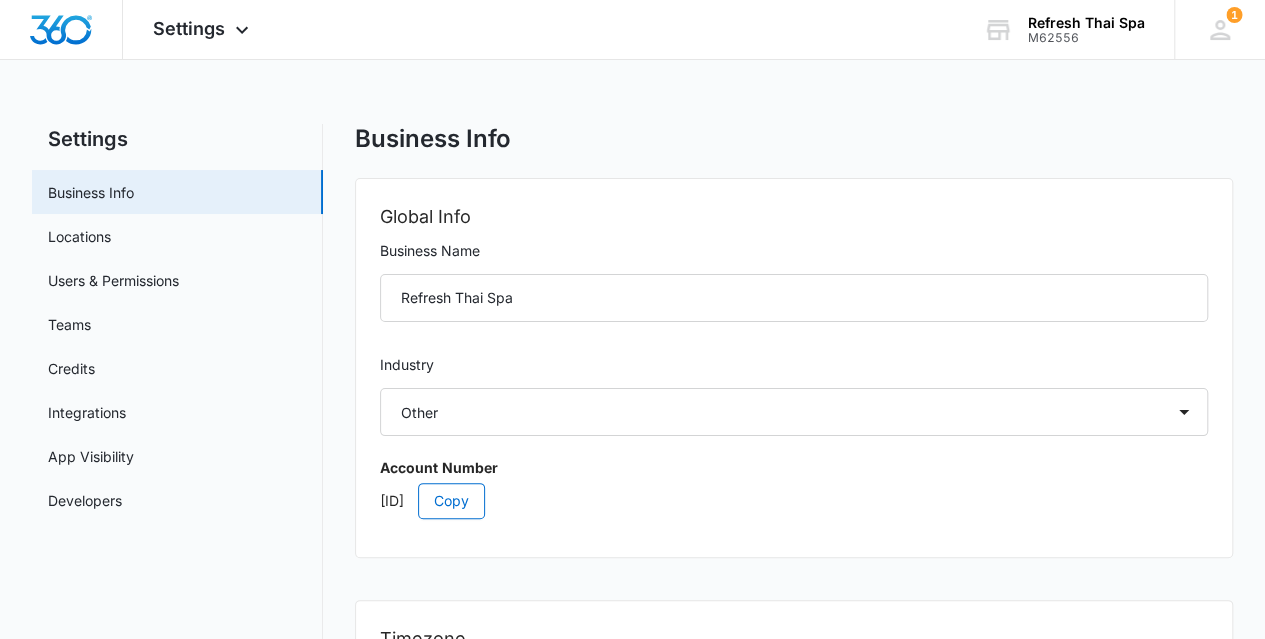 select on "US" 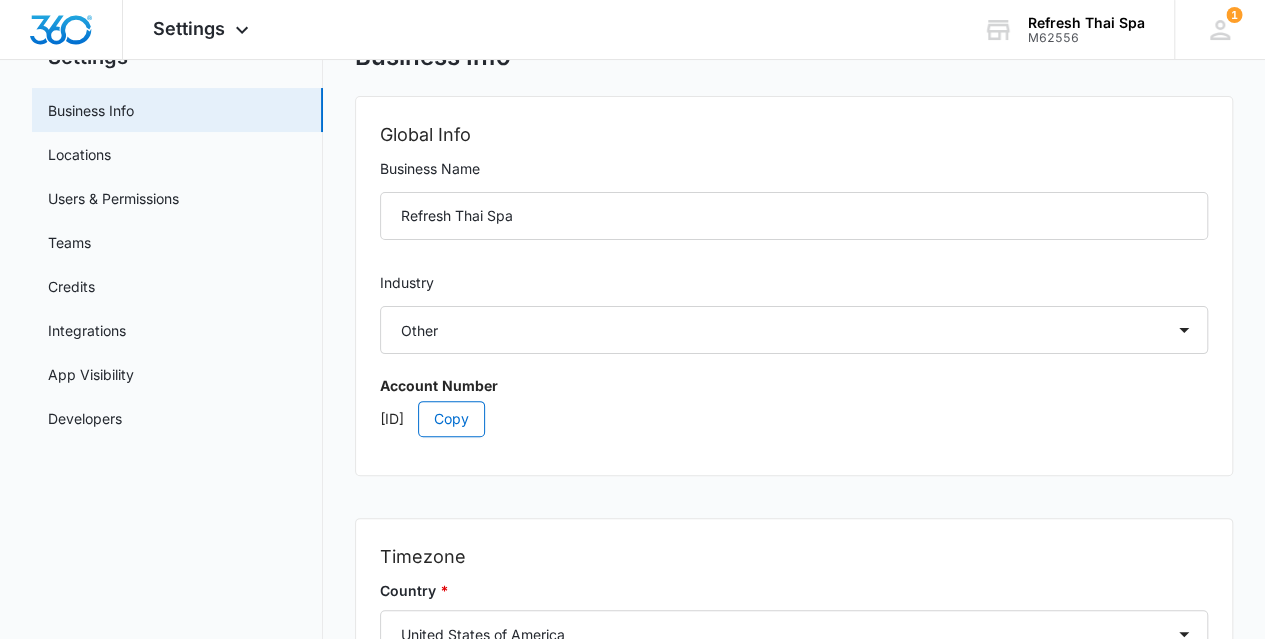 scroll, scrollTop: 0, scrollLeft: 0, axis: both 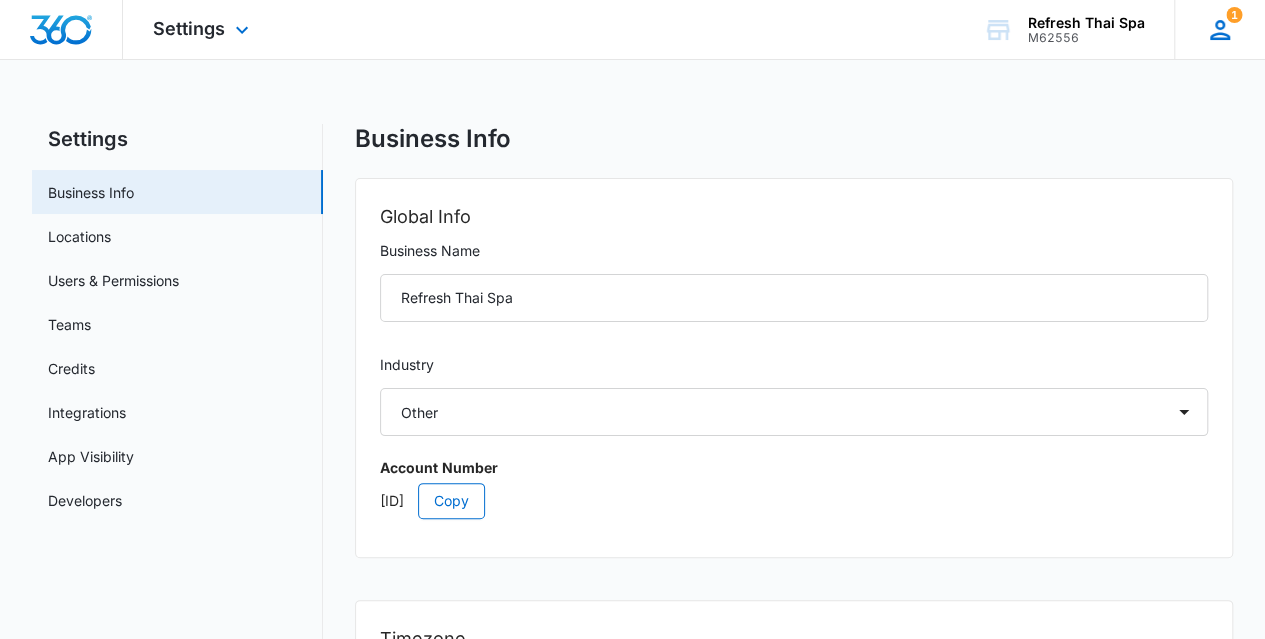 click 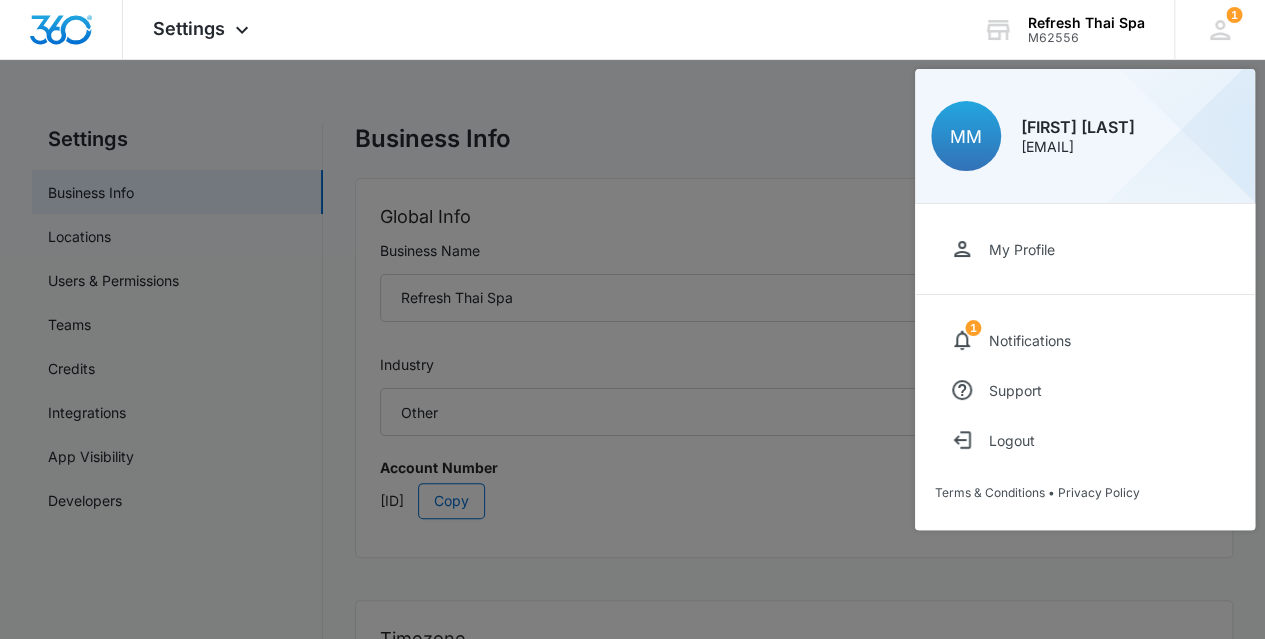 click at bounding box center [632, 319] 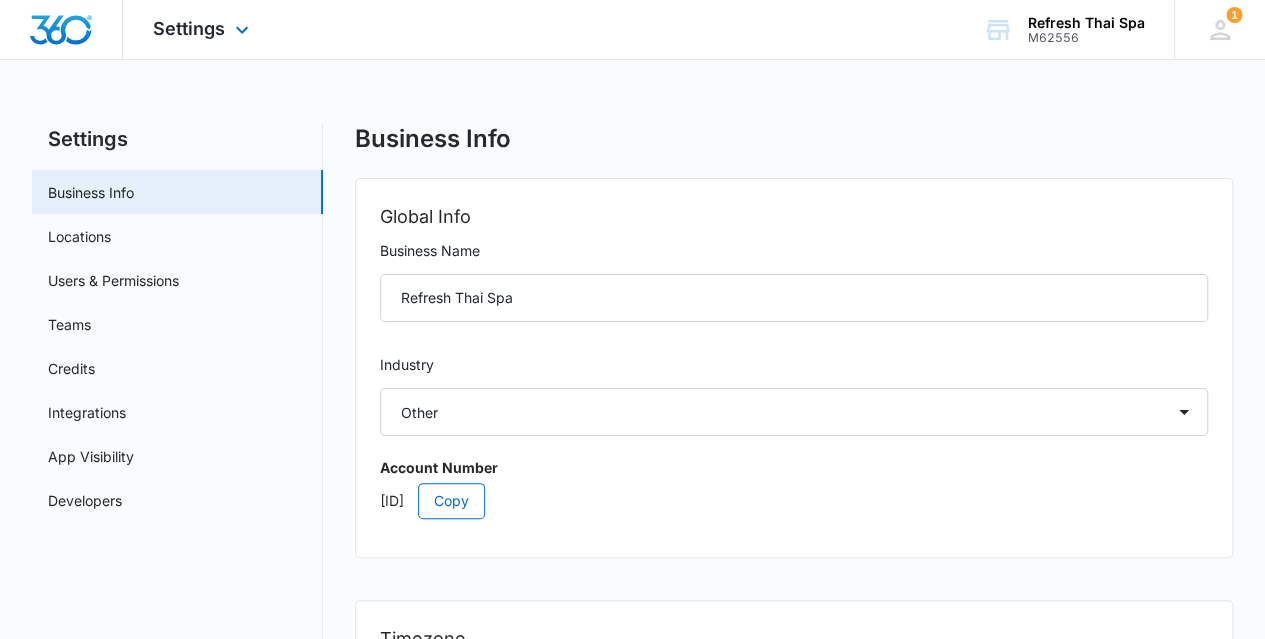 click at bounding box center (61, 30) 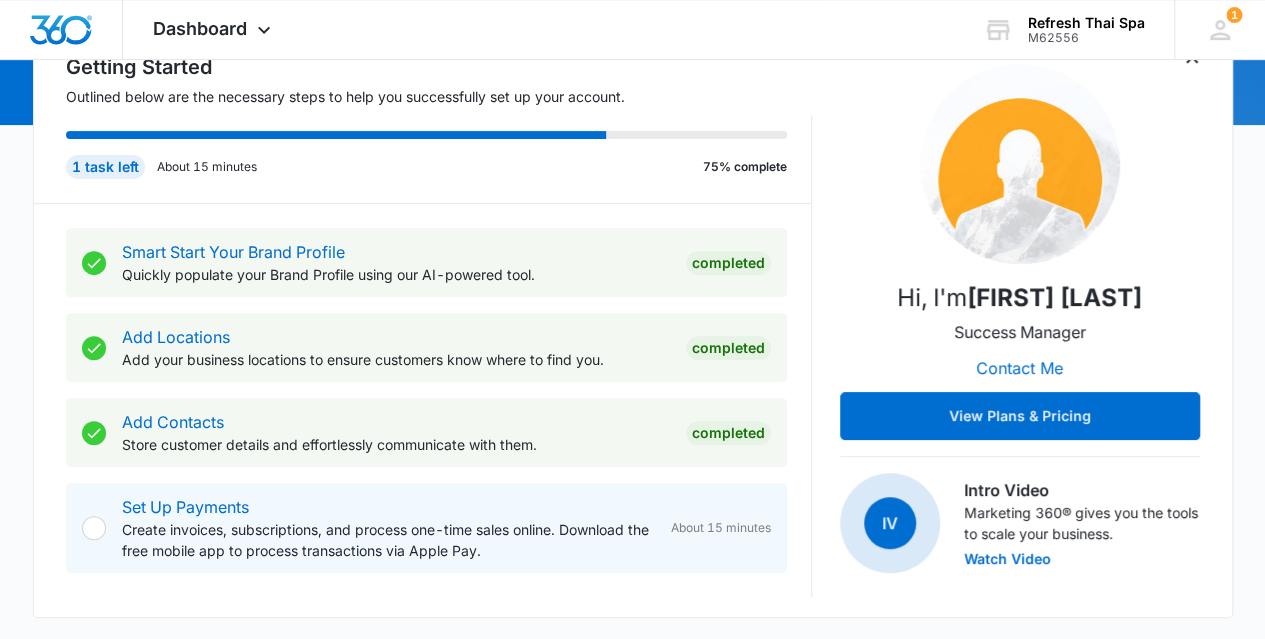 scroll, scrollTop: 0, scrollLeft: 0, axis: both 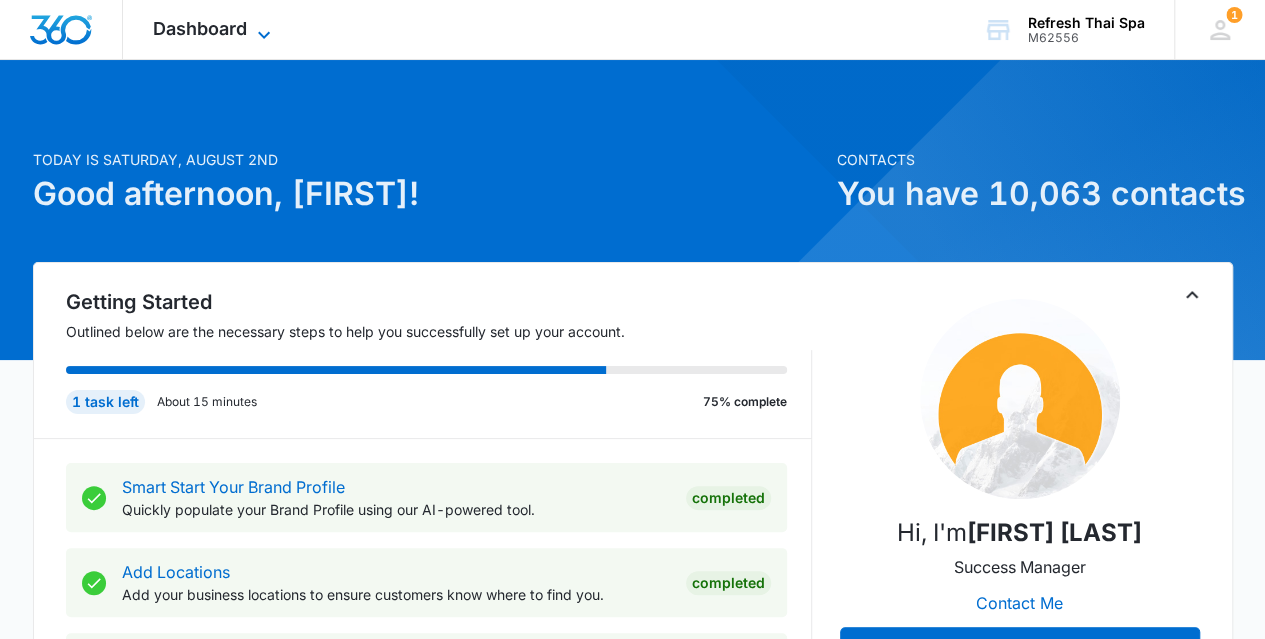 click 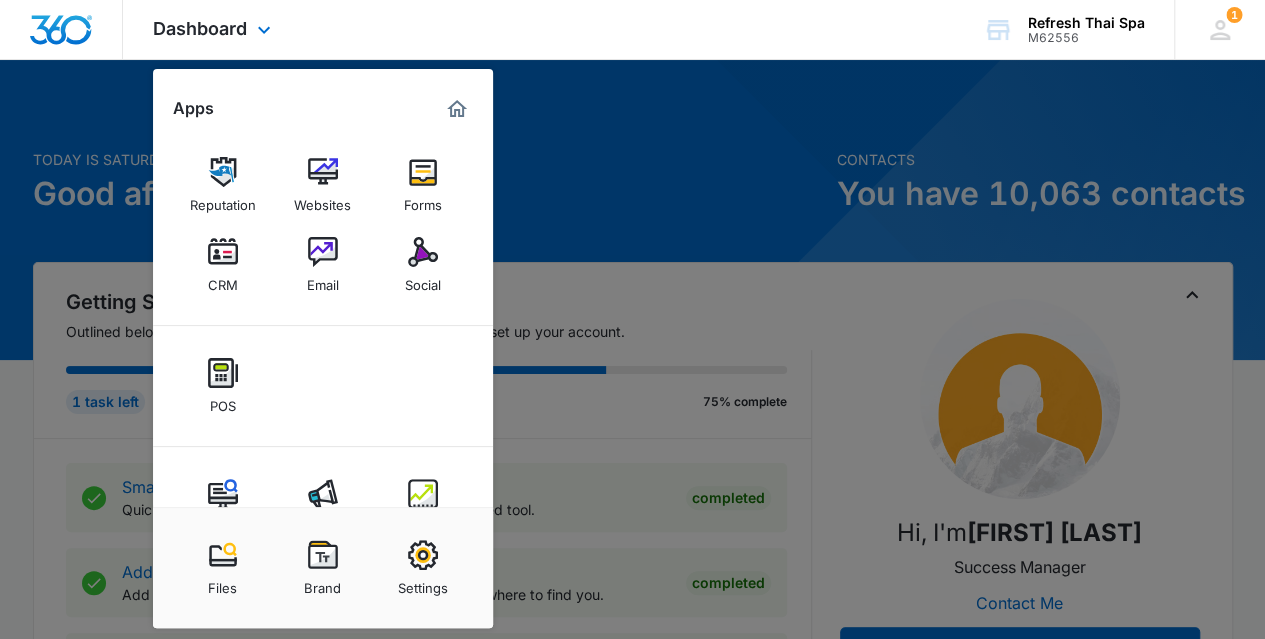 scroll, scrollTop: 59, scrollLeft: 0, axis: vertical 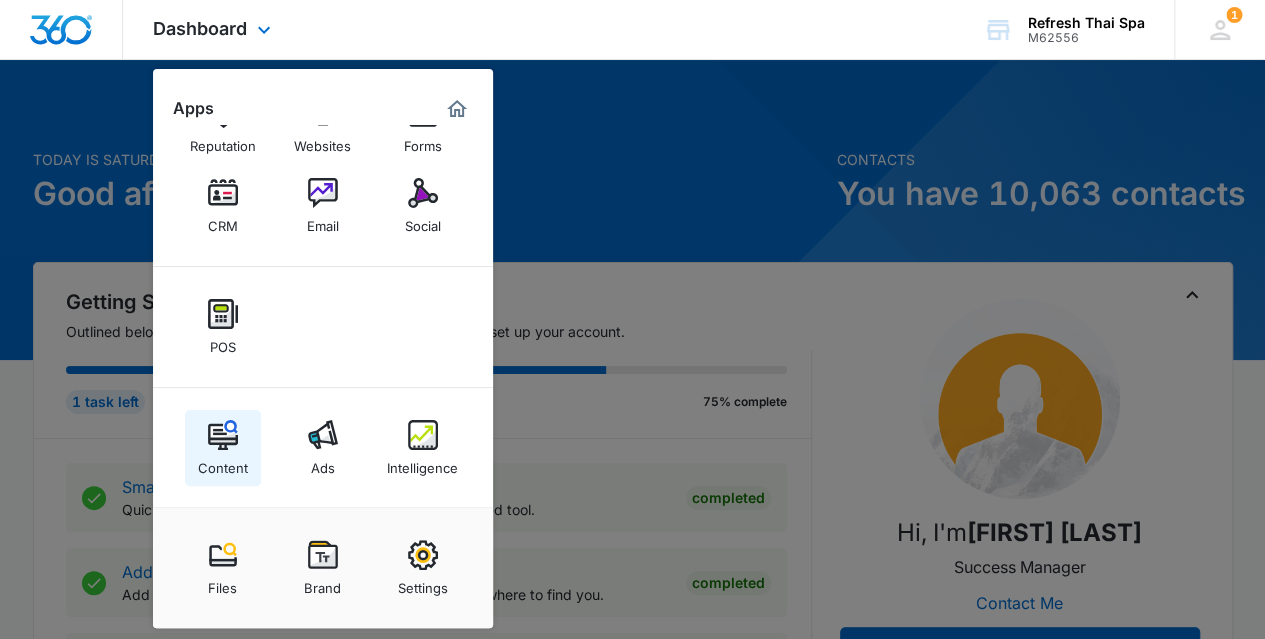 click on "Content" at bounding box center [223, 463] 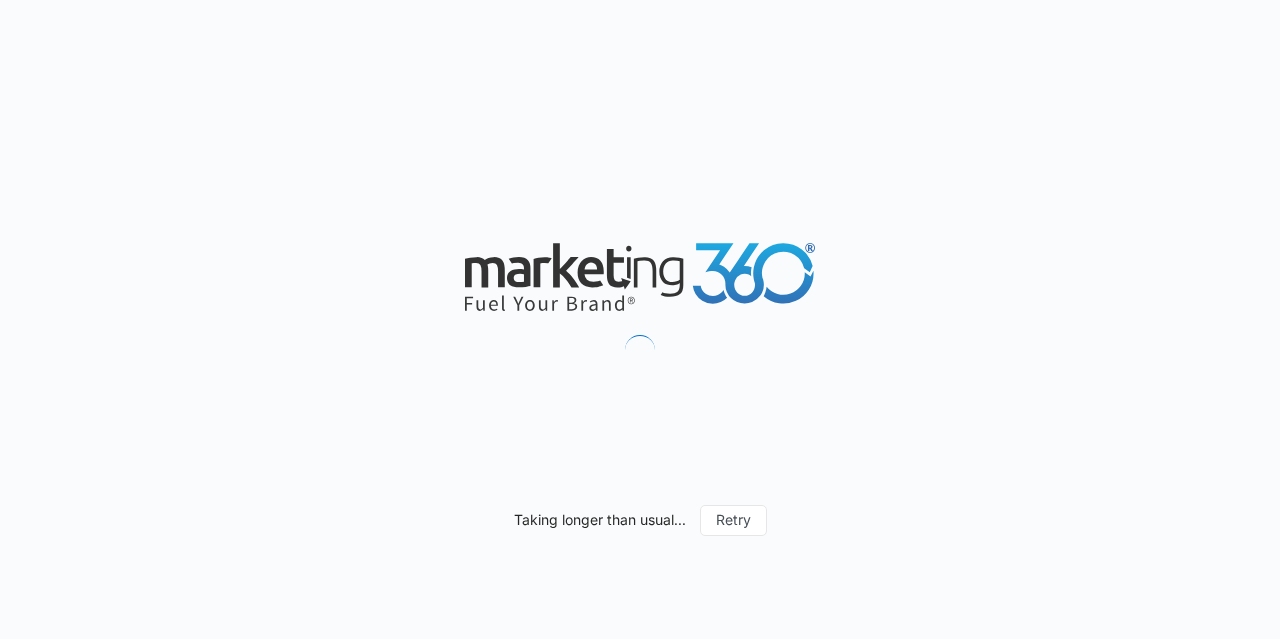 scroll, scrollTop: 0, scrollLeft: 0, axis: both 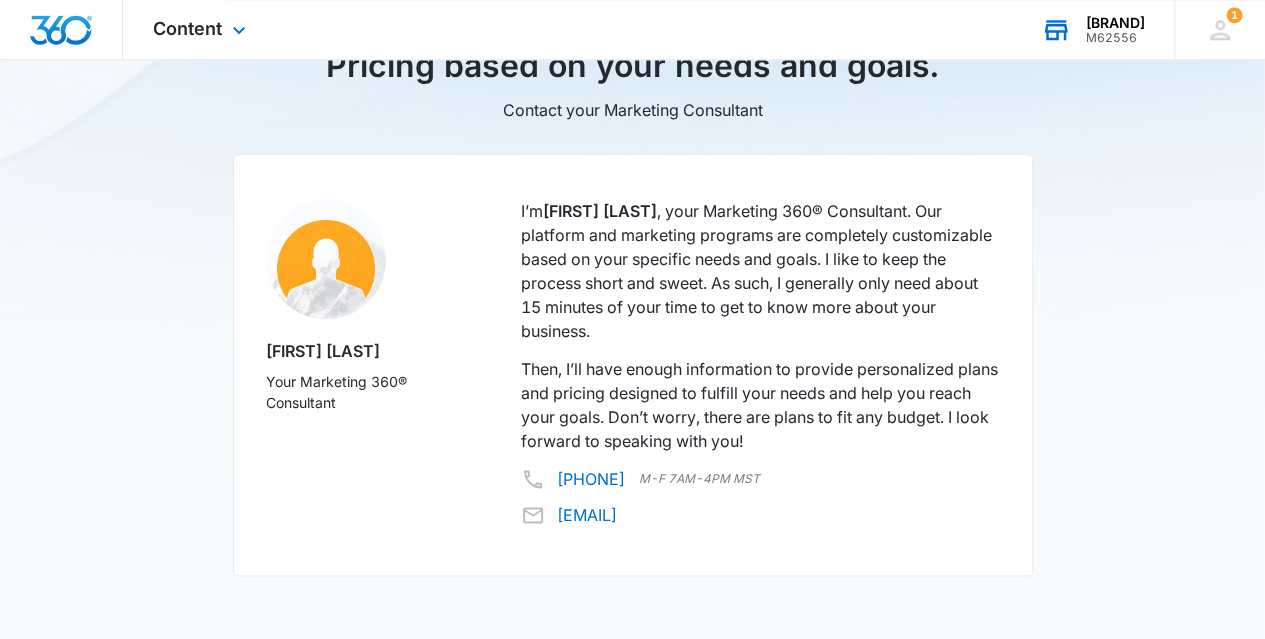 click on "M62556" at bounding box center [1115, 38] 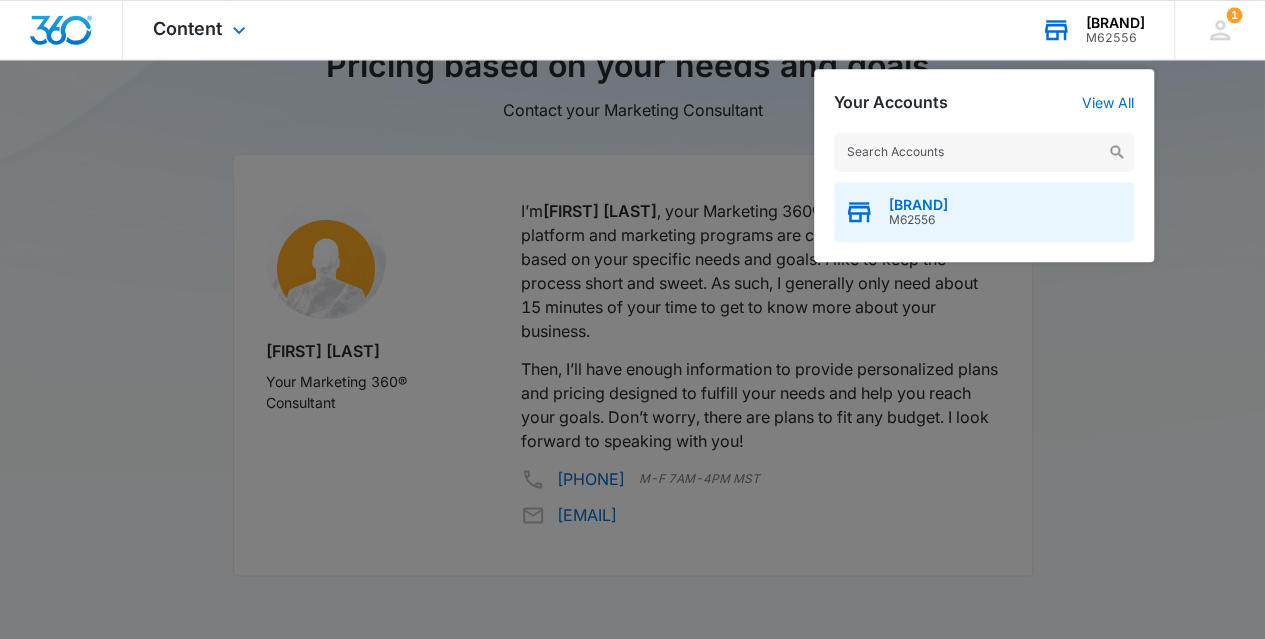 click on "Refresh Thai Spa" at bounding box center (918, 205) 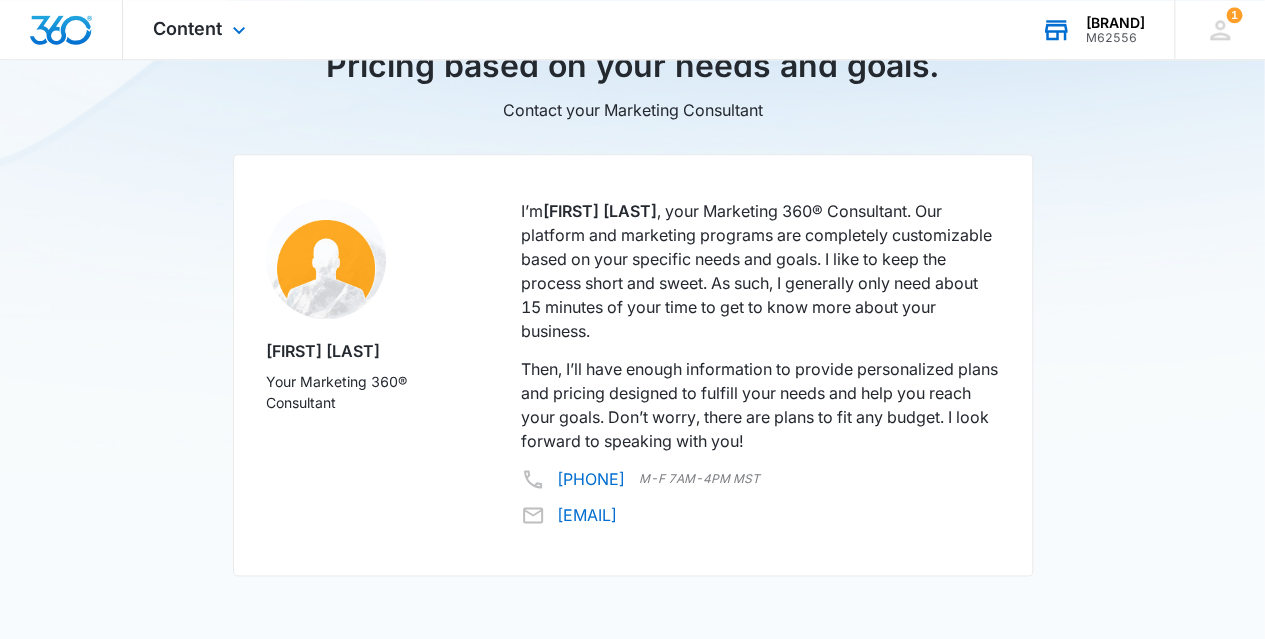 click on "Refresh Thai Spa M62556 Your Accounts View All" at bounding box center [1092, 29] 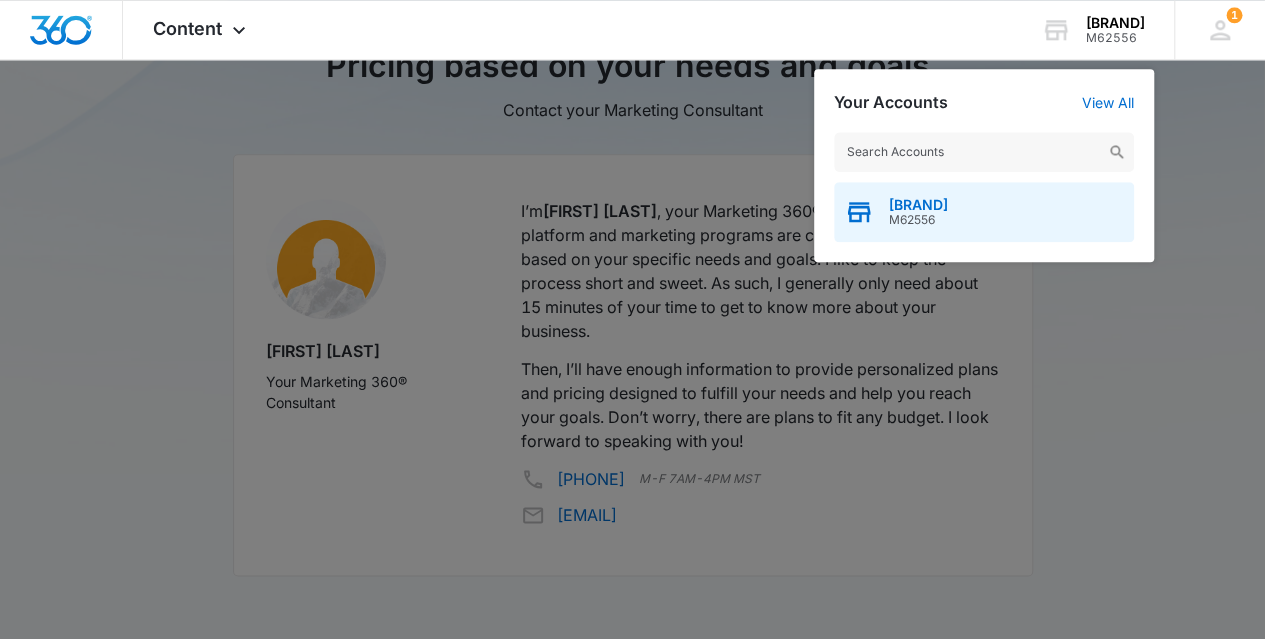 click 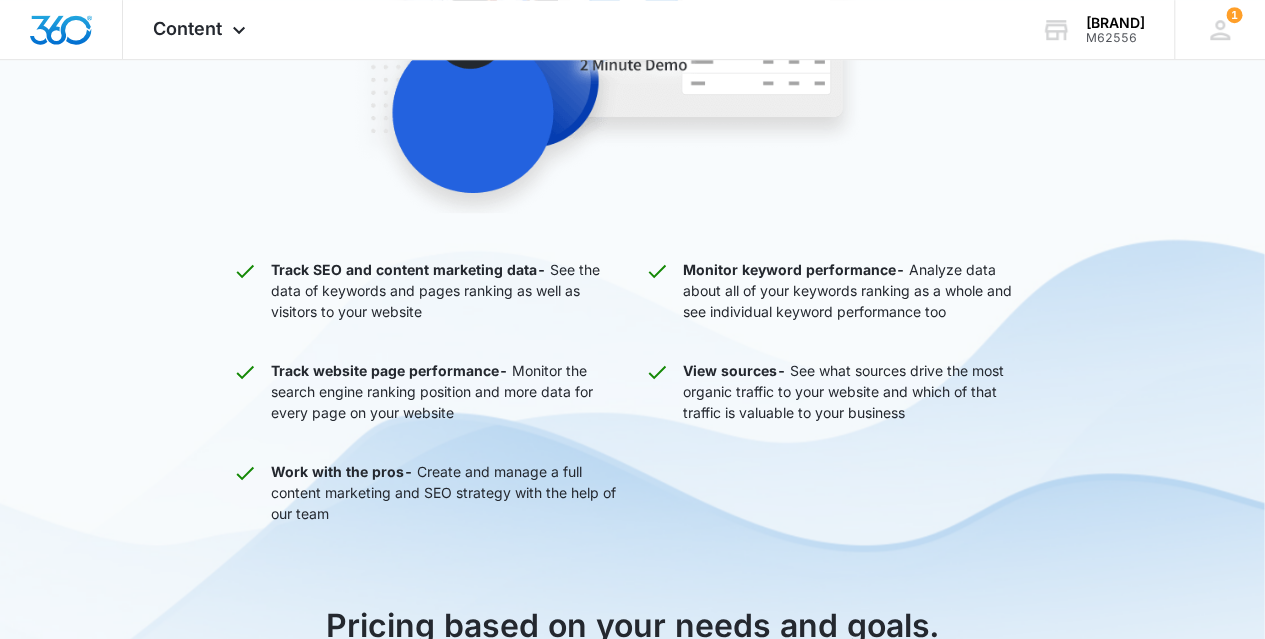 scroll, scrollTop: 0, scrollLeft: 0, axis: both 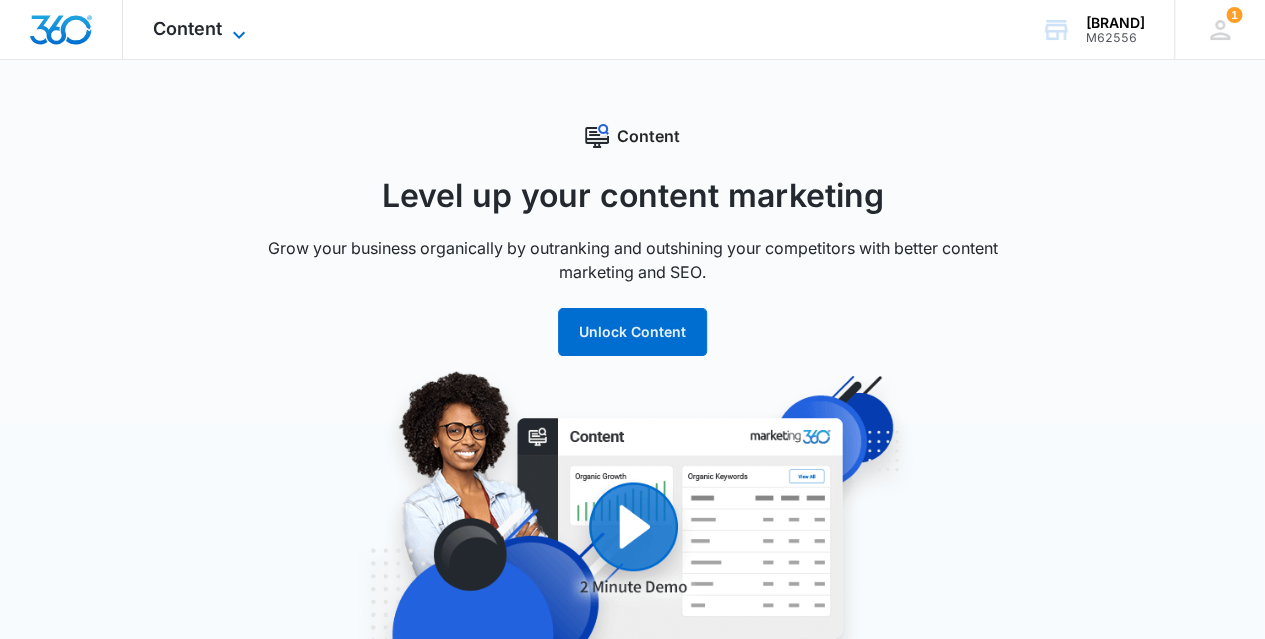 click on "Content" at bounding box center [187, 28] 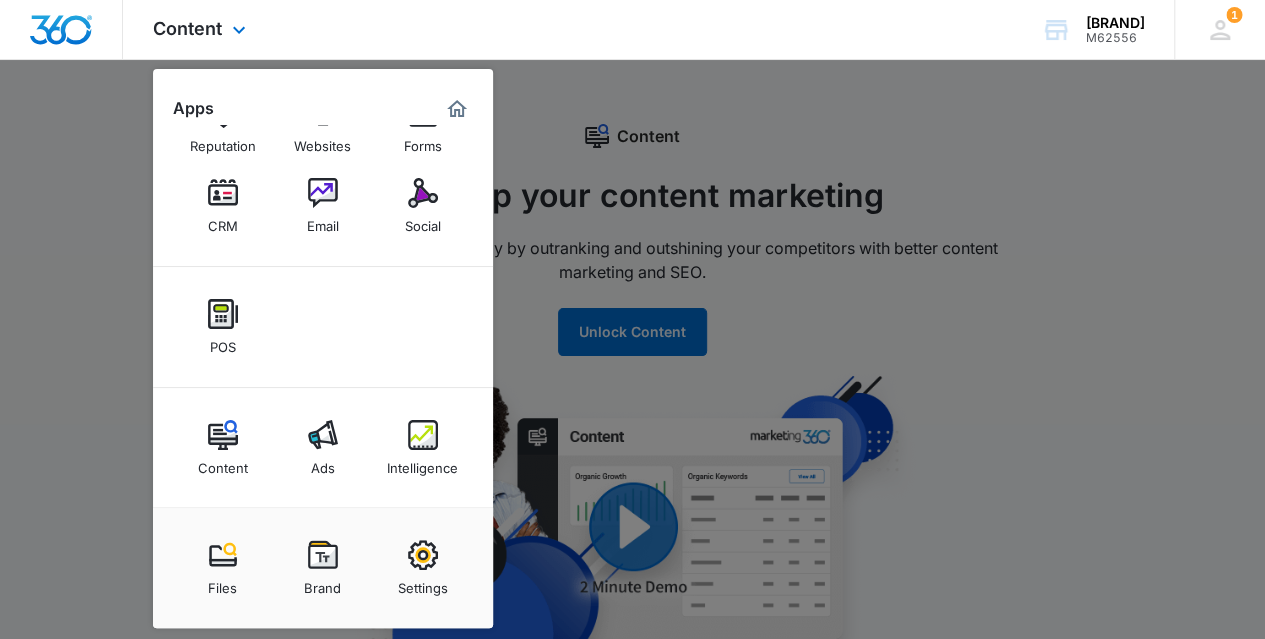 scroll, scrollTop: 0, scrollLeft: 0, axis: both 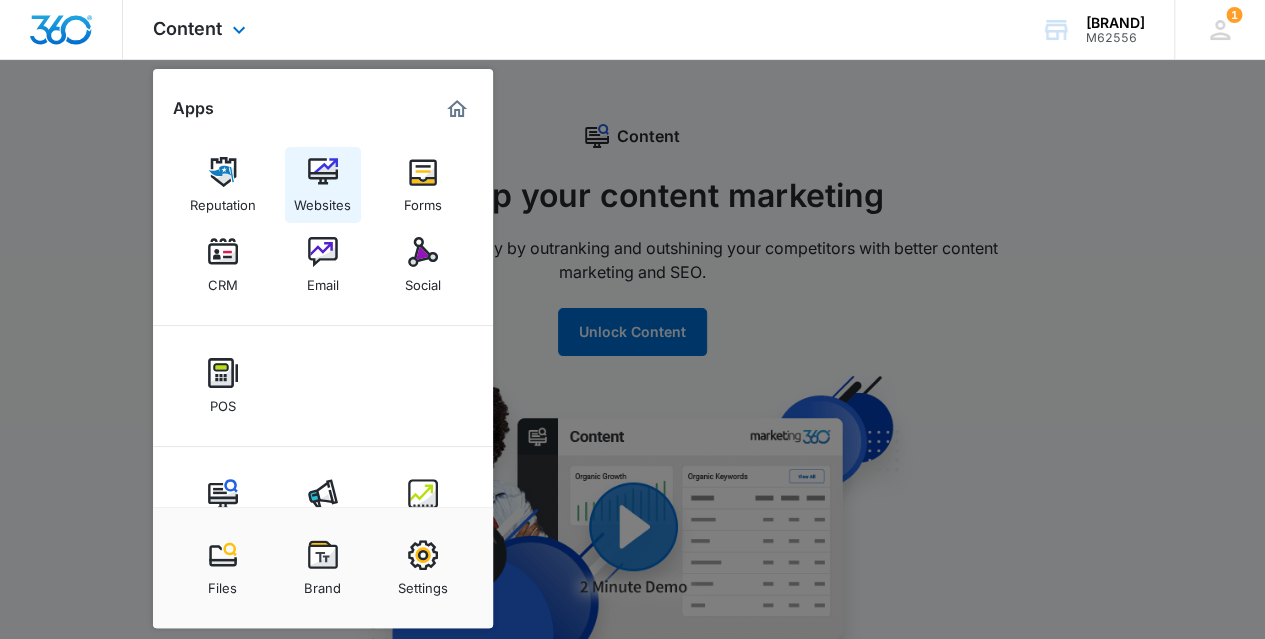 click at bounding box center [323, 172] 